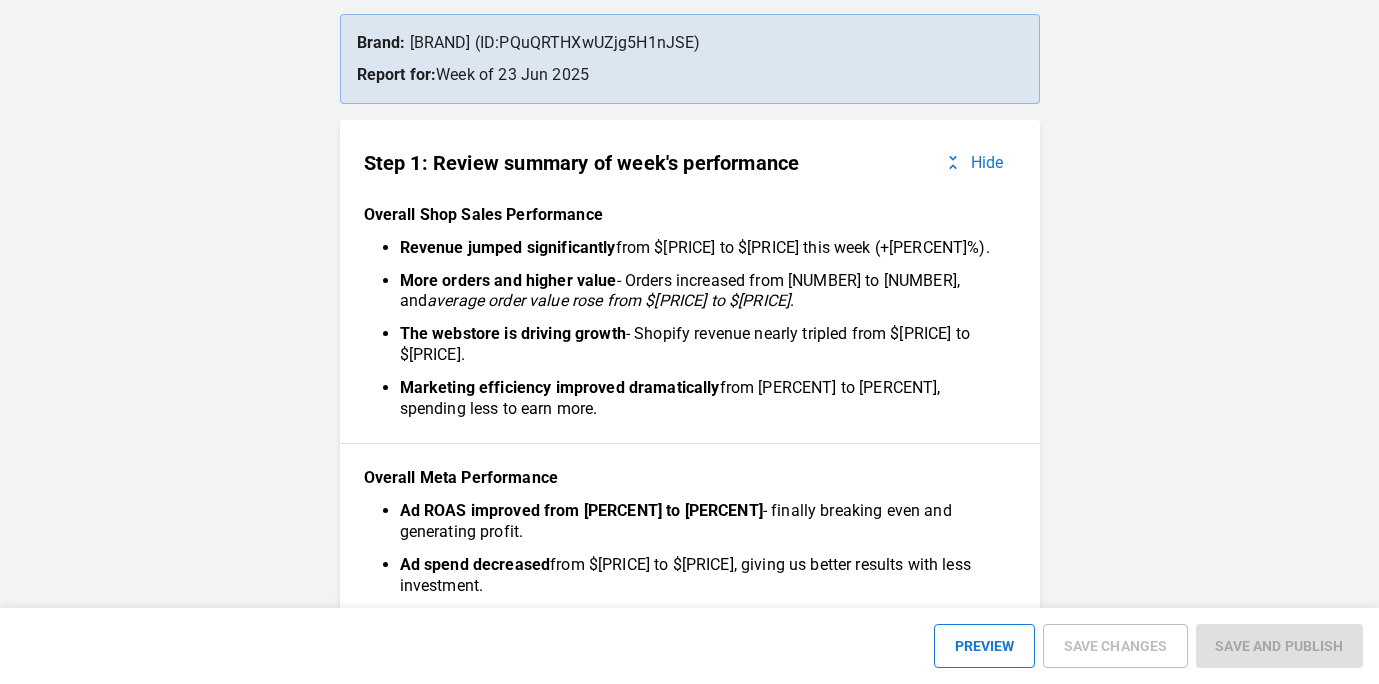 scroll, scrollTop: 0, scrollLeft: 0, axis: both 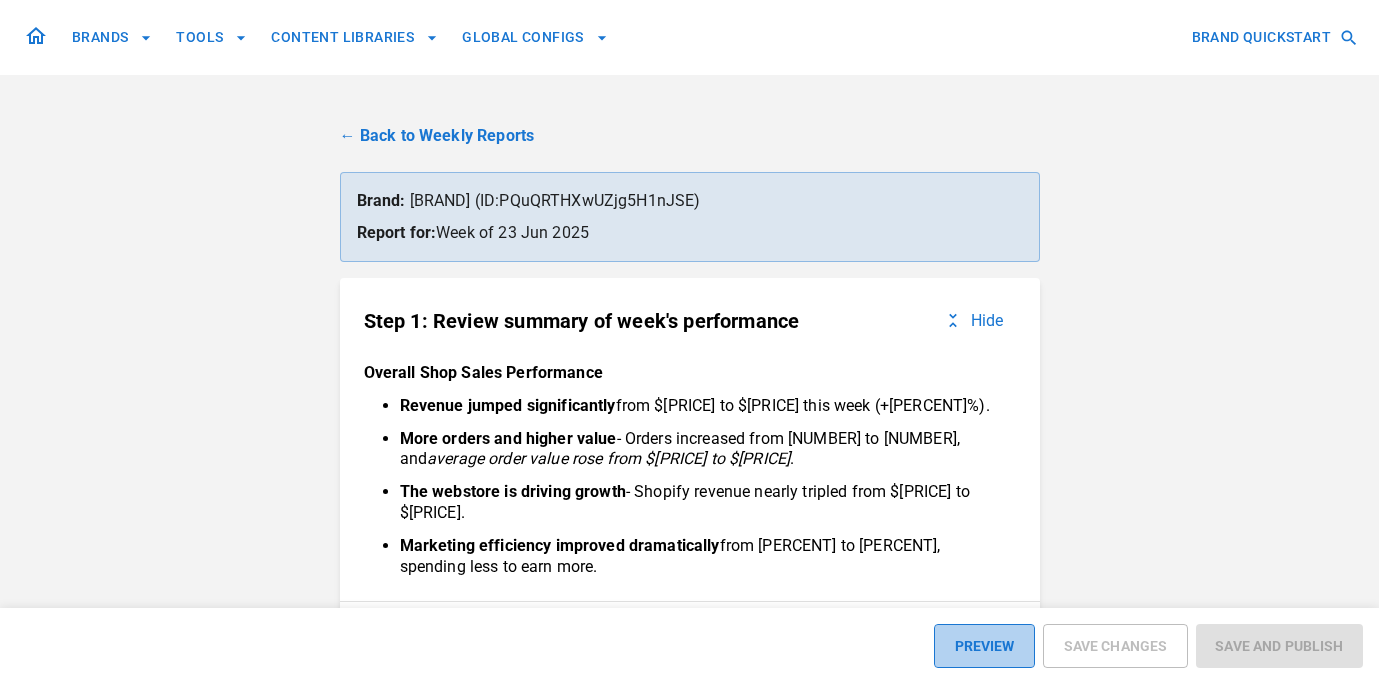 click on "PREVIEW" at bounding box center [984, 646] 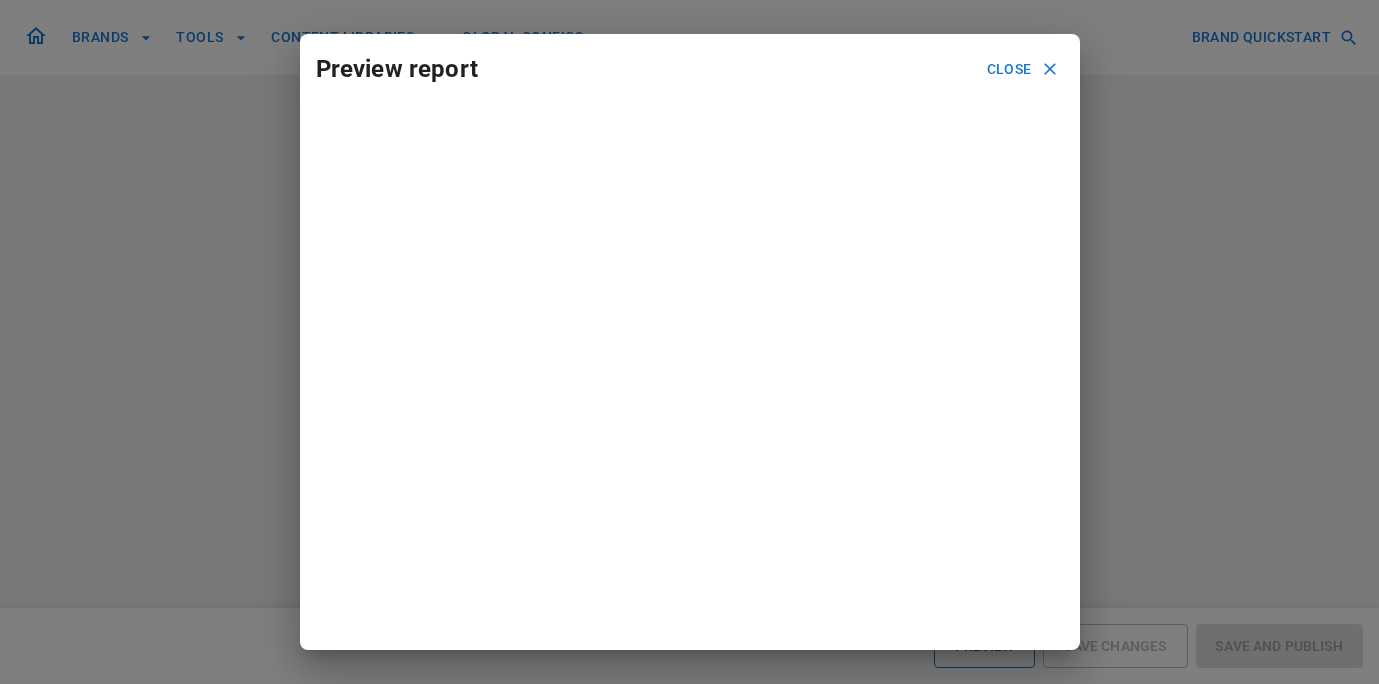 click on "Close" at bounding box center (1021, 69) 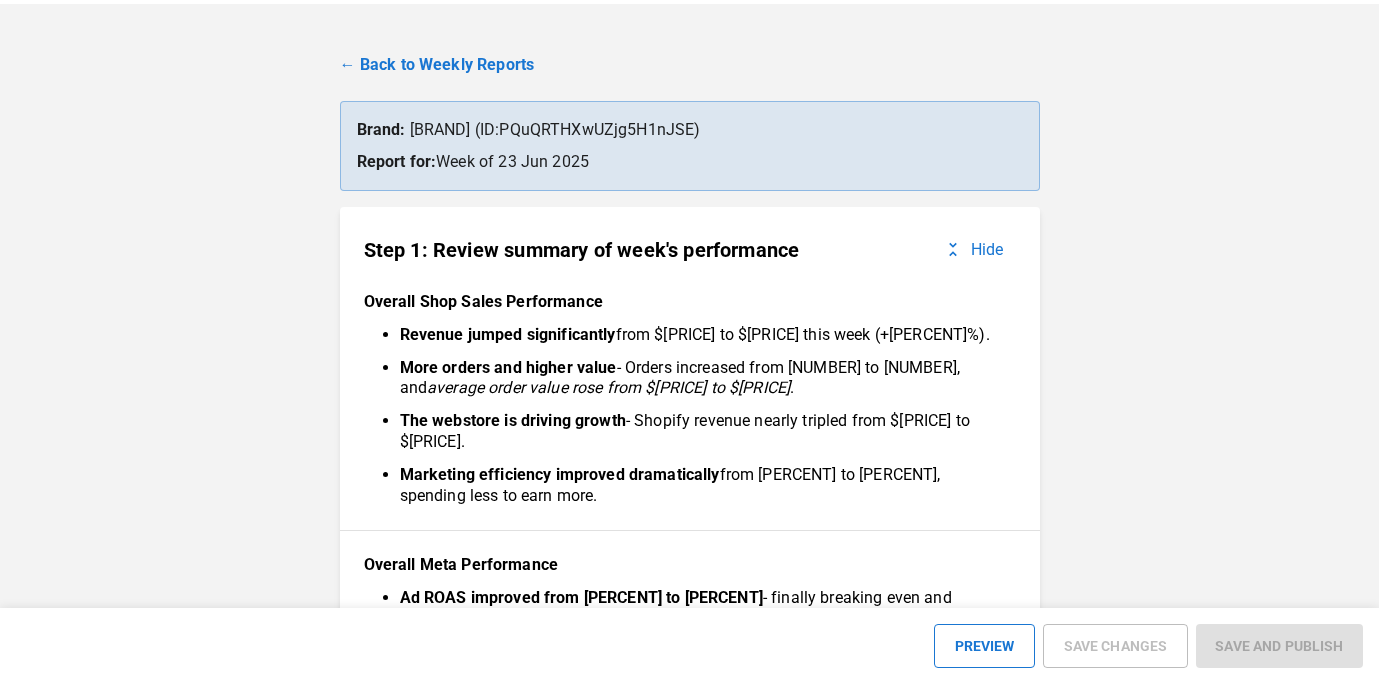 scroll, scrollTop: 0, scrollLeft: 0, axis: both 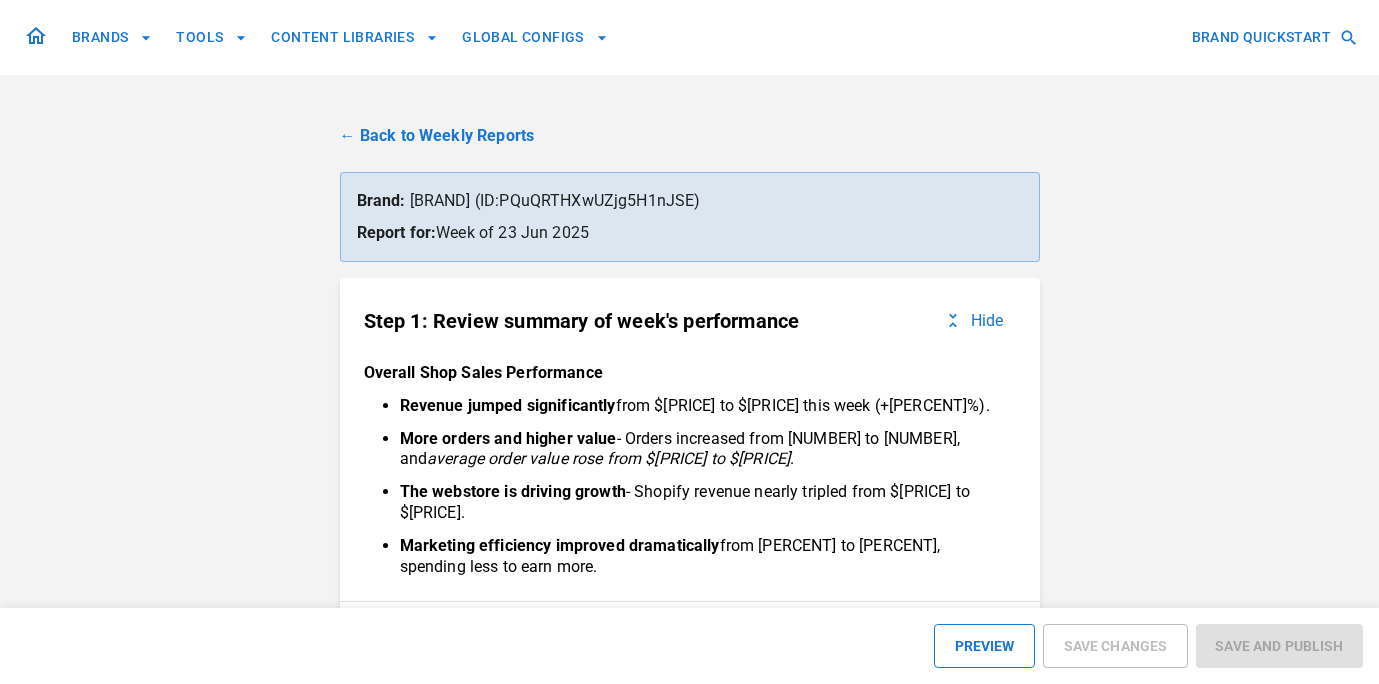 click on "PREVIEW SAVE CHANGES SAVE AND PUBLISH" at bounding box center (689, 646) 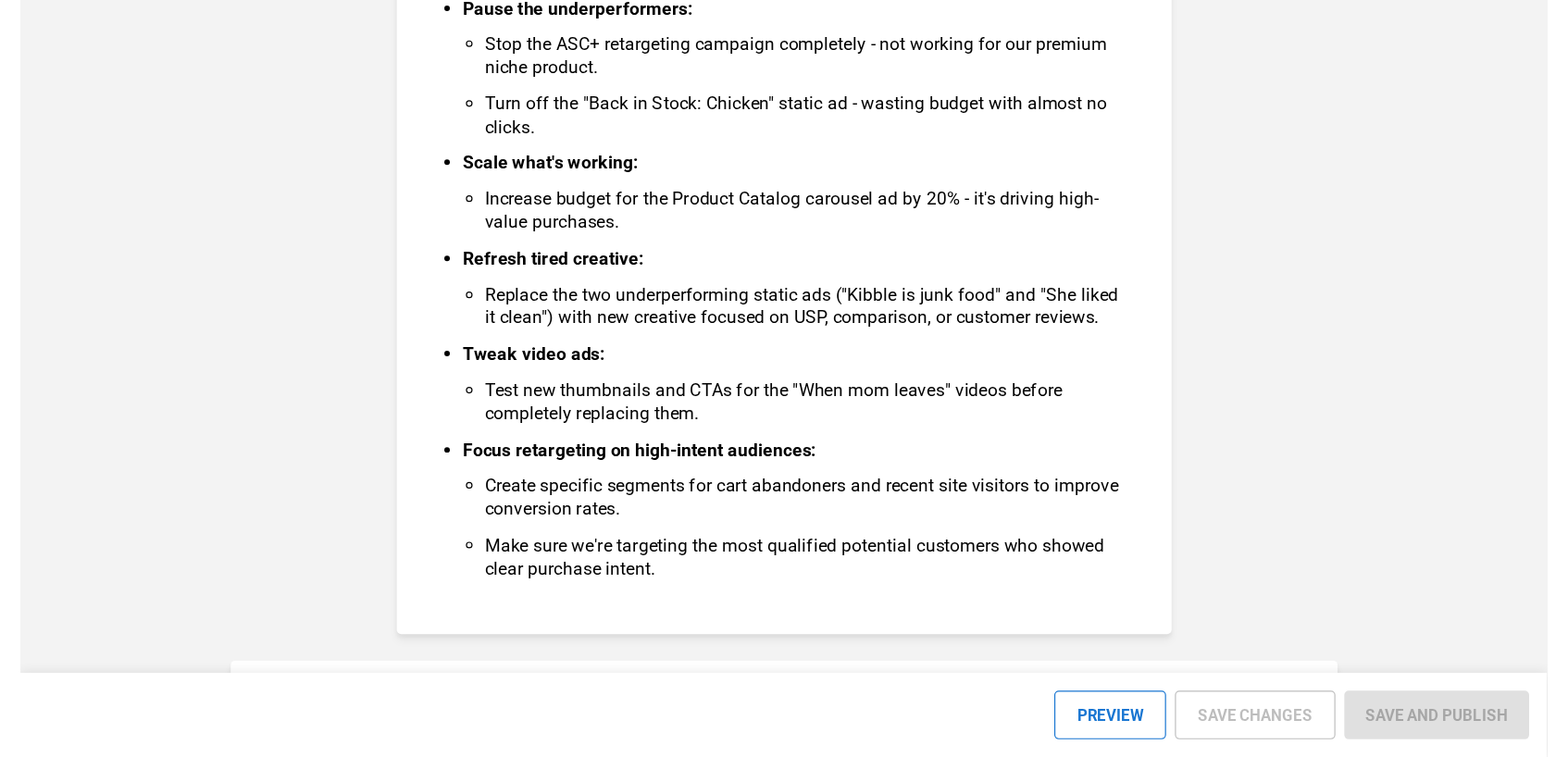 scroll, scrollTop: 1480, scrollLeft: 0, axis: vertical 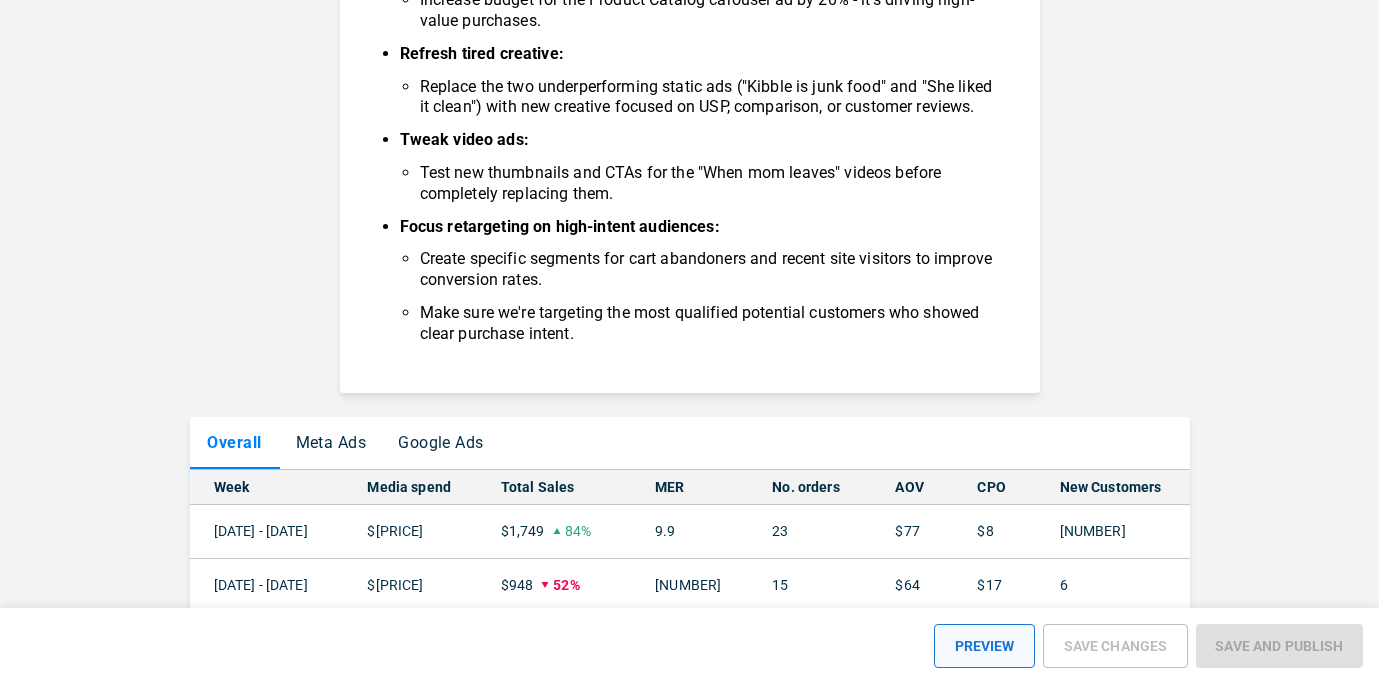 click on "PREVIEW" at bounding box center (984, 646) 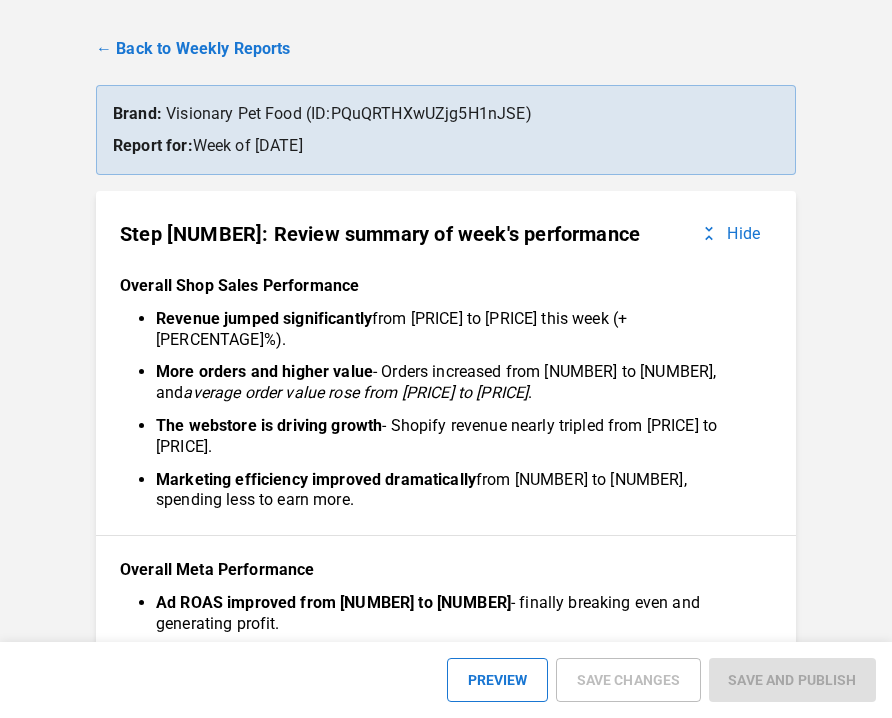 scroll, scrollTop: 0, scrollLeft: 0, axis: both 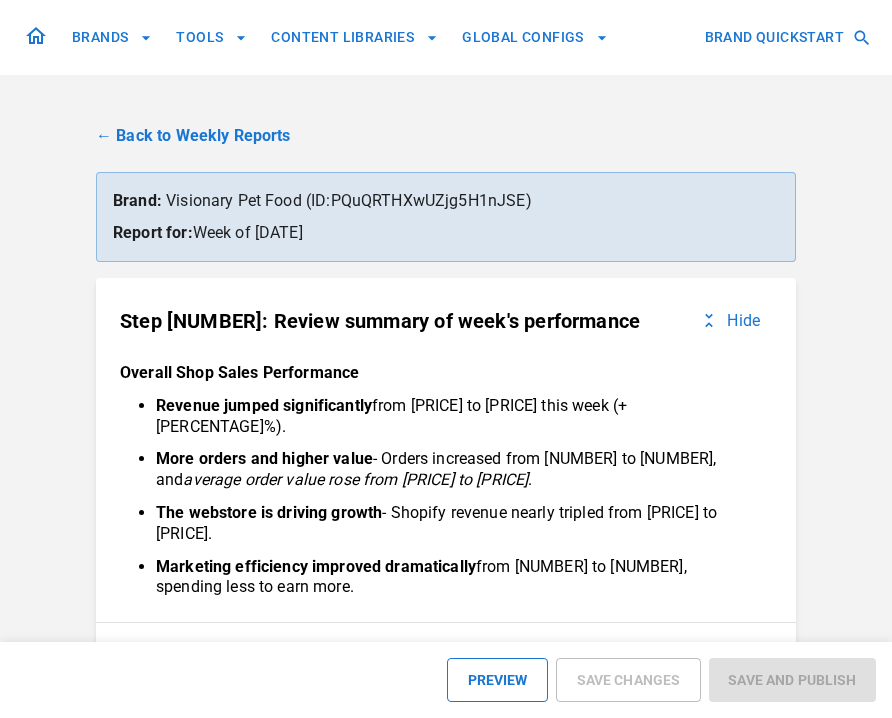 click on "← Back to [REPORT_NAME]" at bounding box center (446, 136) 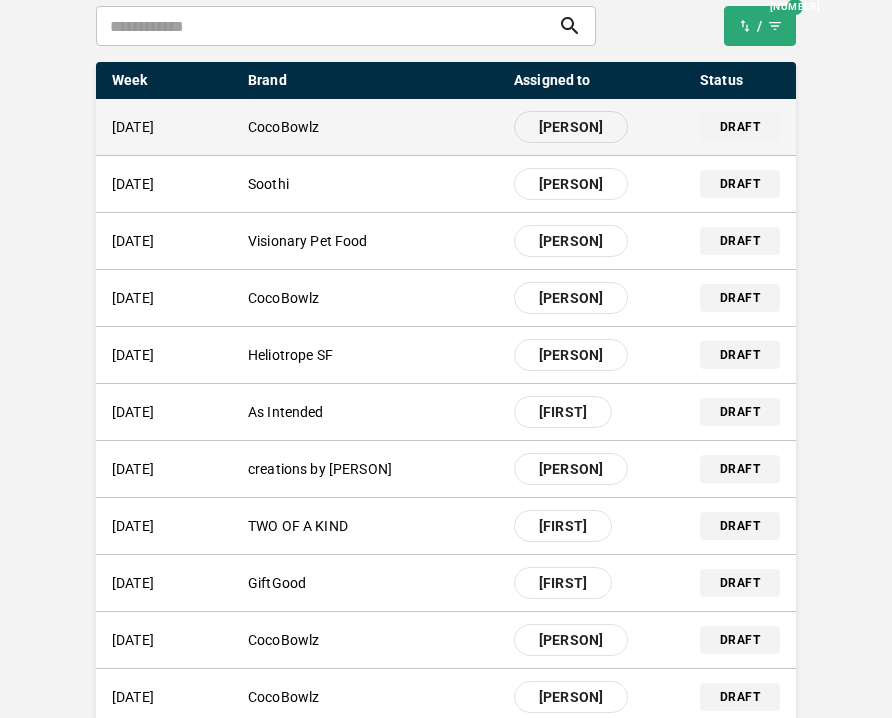 scroll, scrollTop: 192, scrollLeft: 0, axis: vertical 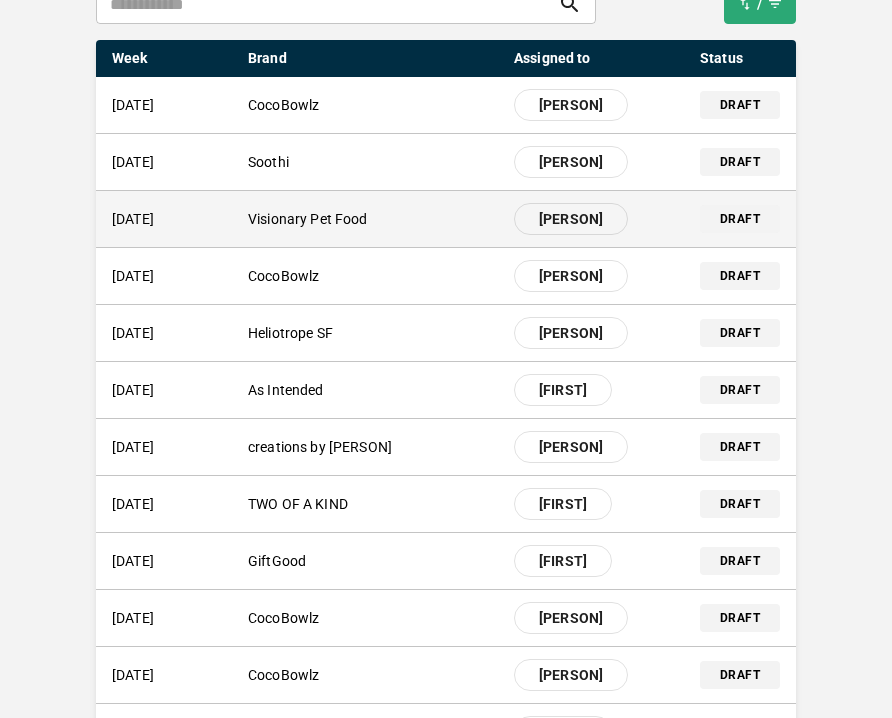 click on "draft" at bounding box center (740, 219) 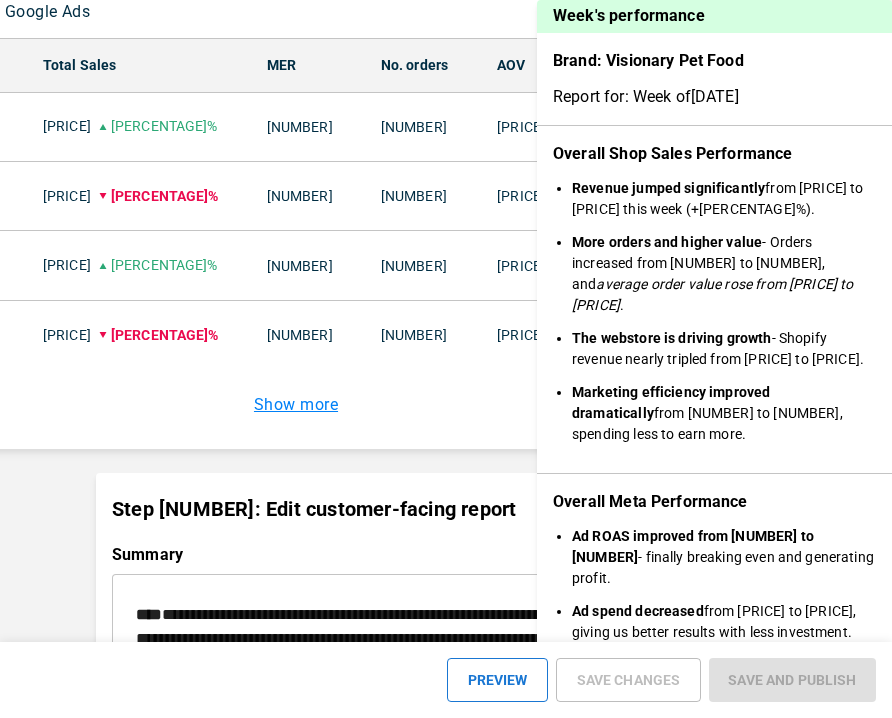 scroll, scrollTop: 2218, scrollLeft: 0, axis: vertical 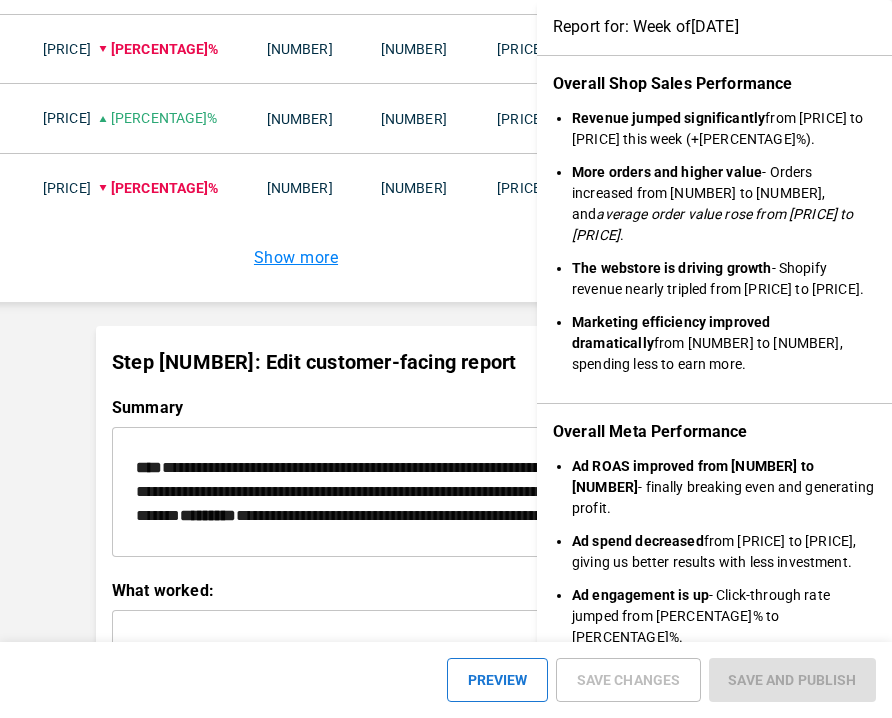 click on "**********" at bounding box center (446, 855) 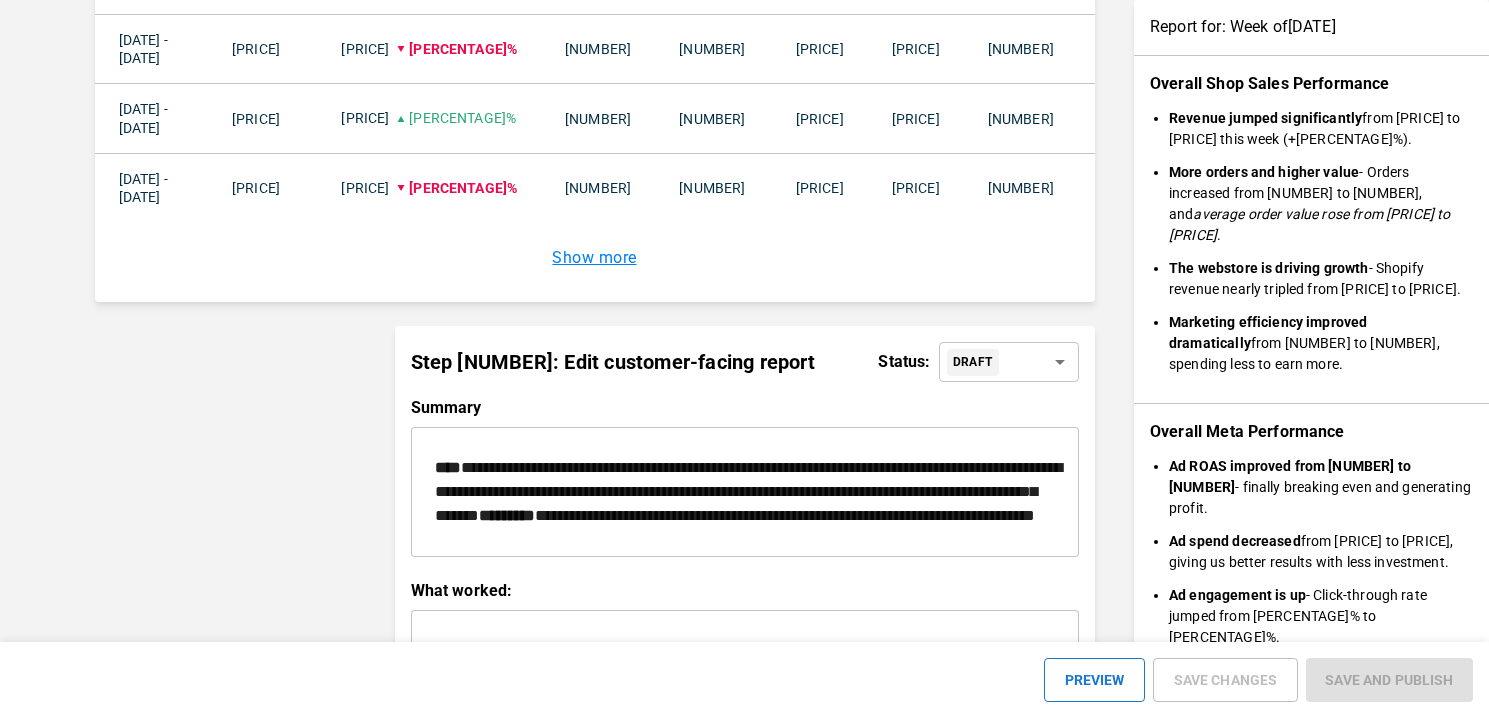 click on "BRANDS TOOLS CONTENT LIBRARIES GLOBAL CONFIGS BRAND QUICKSTART Week's performance Brand:   [BRAND_NAME] Report for: Week of  [DATE] Overall Shop Sales Performance Revenue jumped significantly  from [PRICE] to [PRICE] this week (+[PERCENT]%). More orders and higher value  - Orders increased from [NUMBER] to [NUMBER], and  average order value rose from [PRICE] to [PRICE] . The webstore is driving growth  - Shopify revenue nearly tripled from [PRICE] to [PRICE]. Marketing efficiency improved dramatically  from [NUMBER] to [NUMBER], spending less to earn more. Overall Meta Performance Ad ROAS improved from [NUMBER] to [NUMBER]  - finally breaking even and generating profit. Ad spend decreased  from [PRICE] to [PRICE], giving us better results with less investment. Ad engagement is up  - Click-through rate jumped from [PERCENT]% to [PERCENT]%. Conversion rate doubled  from [PERCENT]% to [PERCENT]%, though we're still only seeing [NUMBER] purchase through ads. Meta Campaign Highlights [CAMPAIGN_NAME]  is  generating all purchases  with a [NUMBER] ROAS. Meta Creative Highlights" at bounding box center (744, -347) 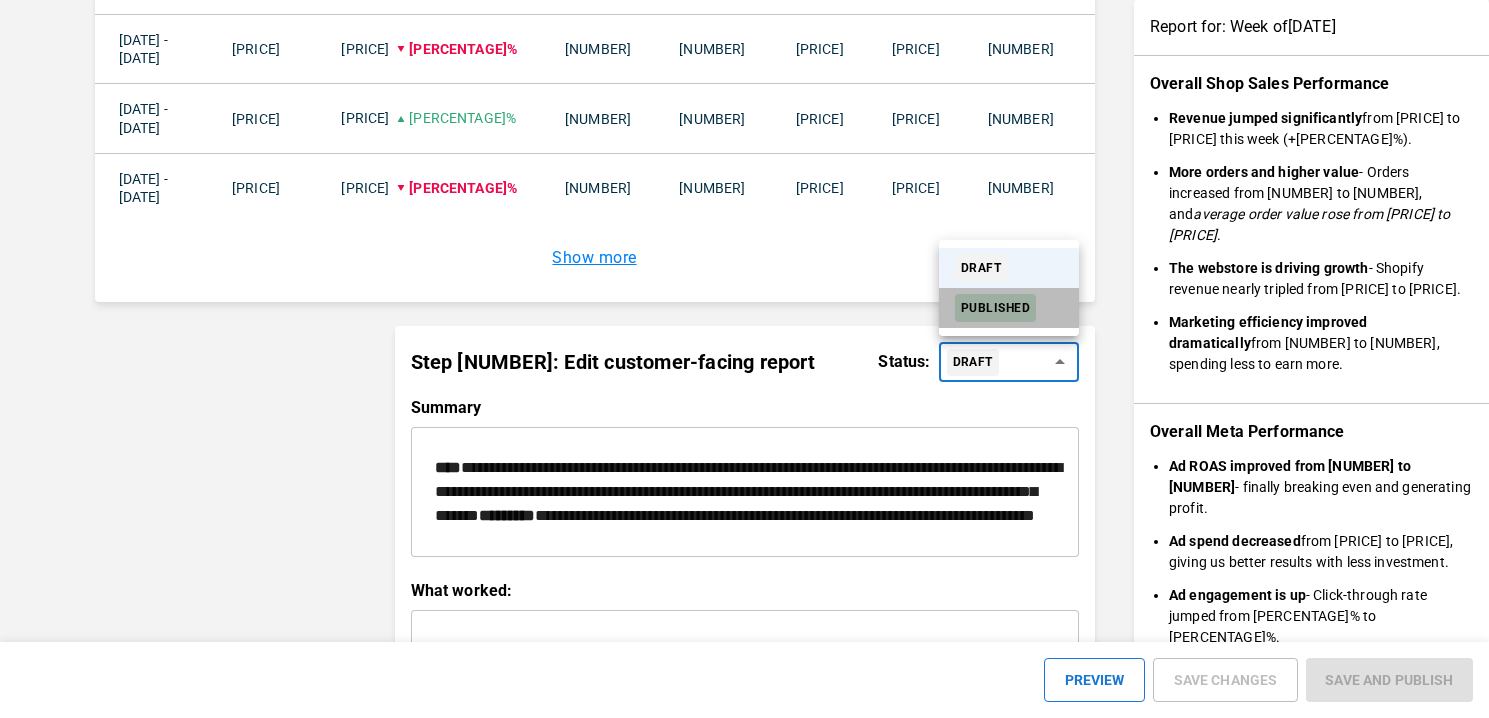 click on "PUBLISHED" at bounding box center (995, 308) 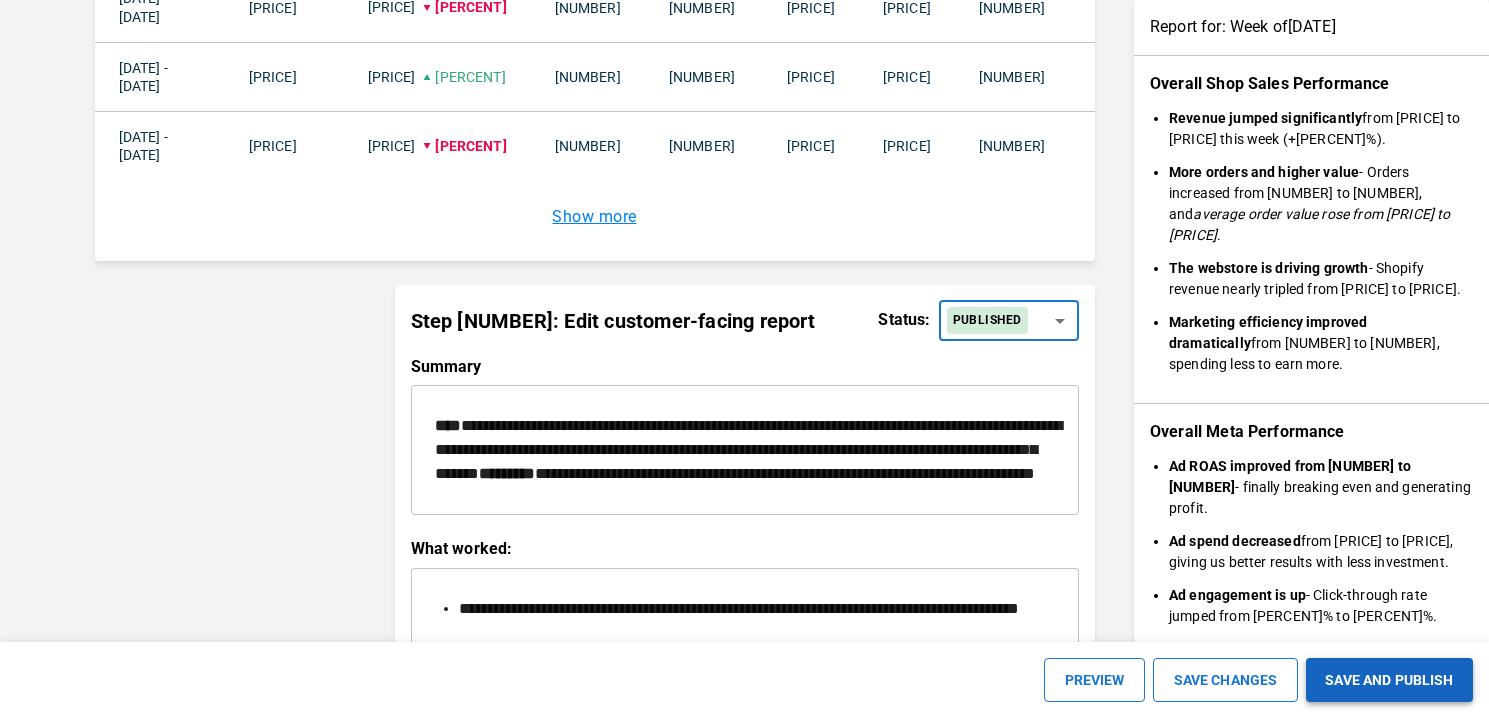 click on "SAVE AND PUBLISH" at bounding box center (1389, 680) 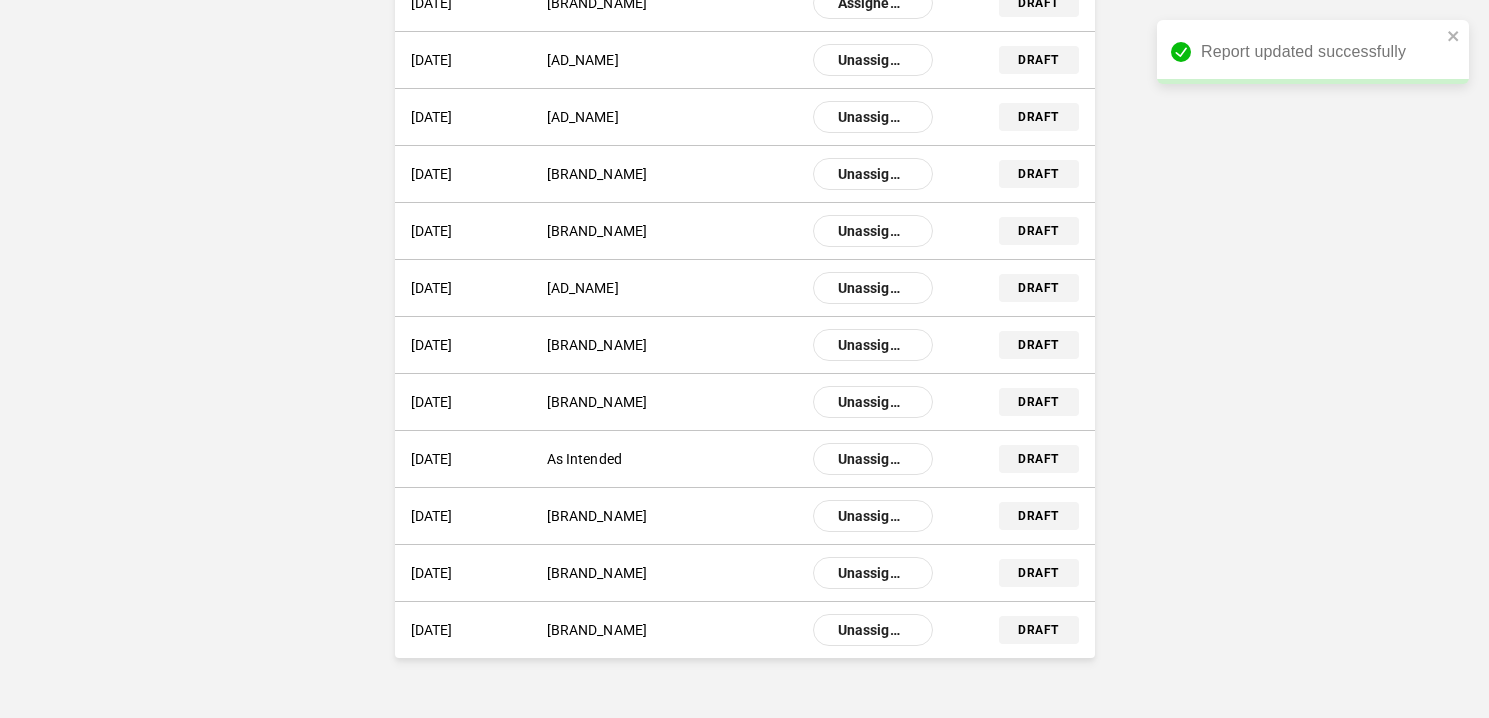 scroll, scrollTop: 0, scrollLeft: 0, axis: both 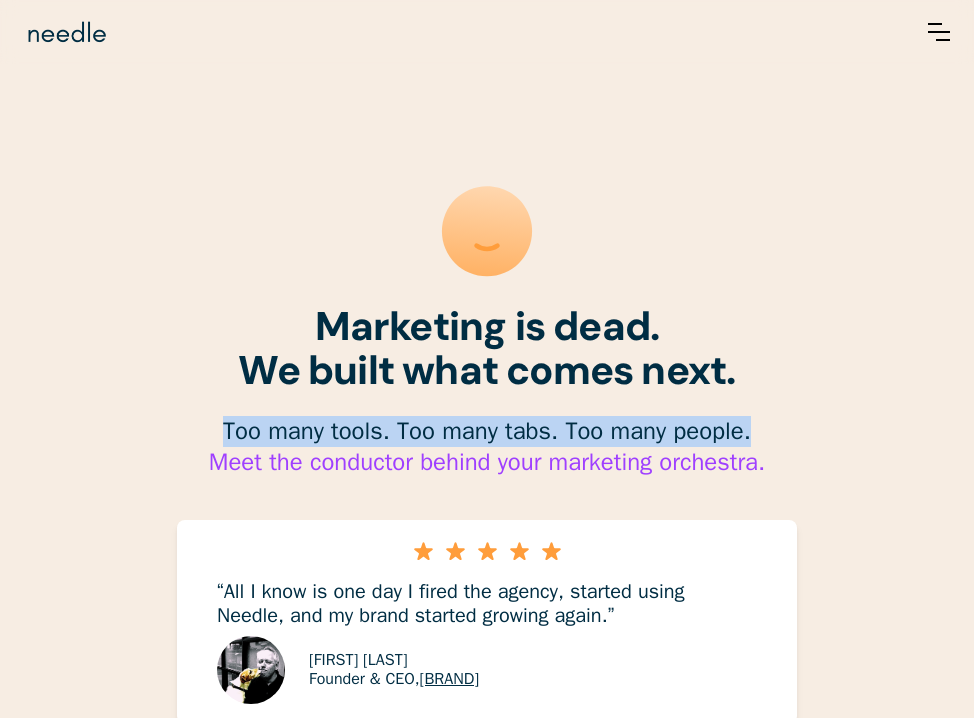 drag, startPoint x: 237, startPoint y: 435, endPoint x: 756, endPoint y: 440, distance: 519.0241 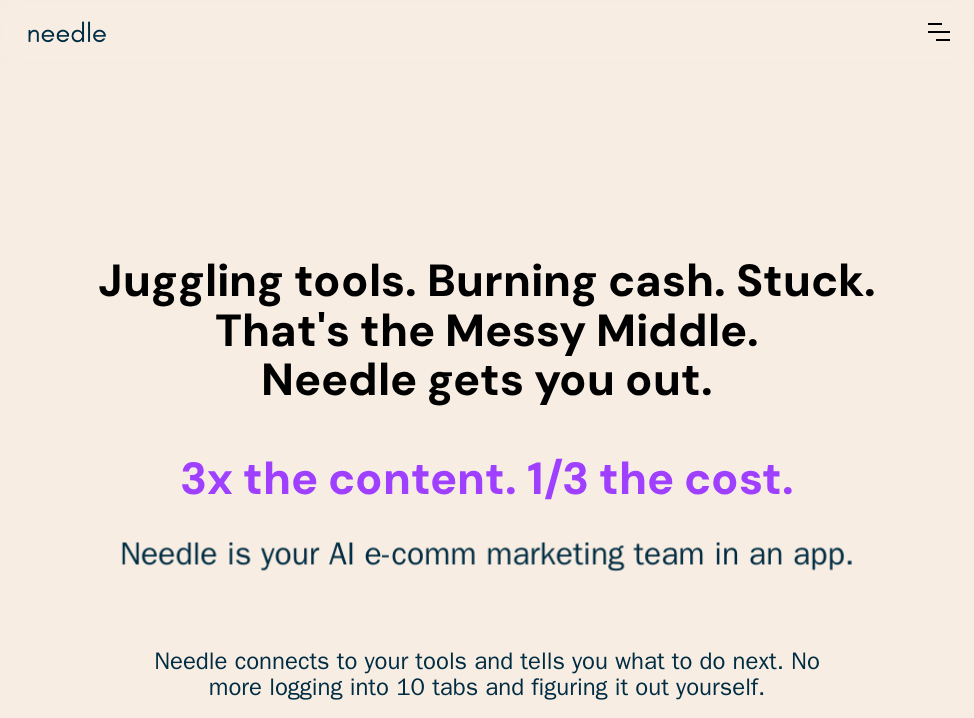 scroll, scrollTop: 585, scrollLeft: 0, axis: vertical 